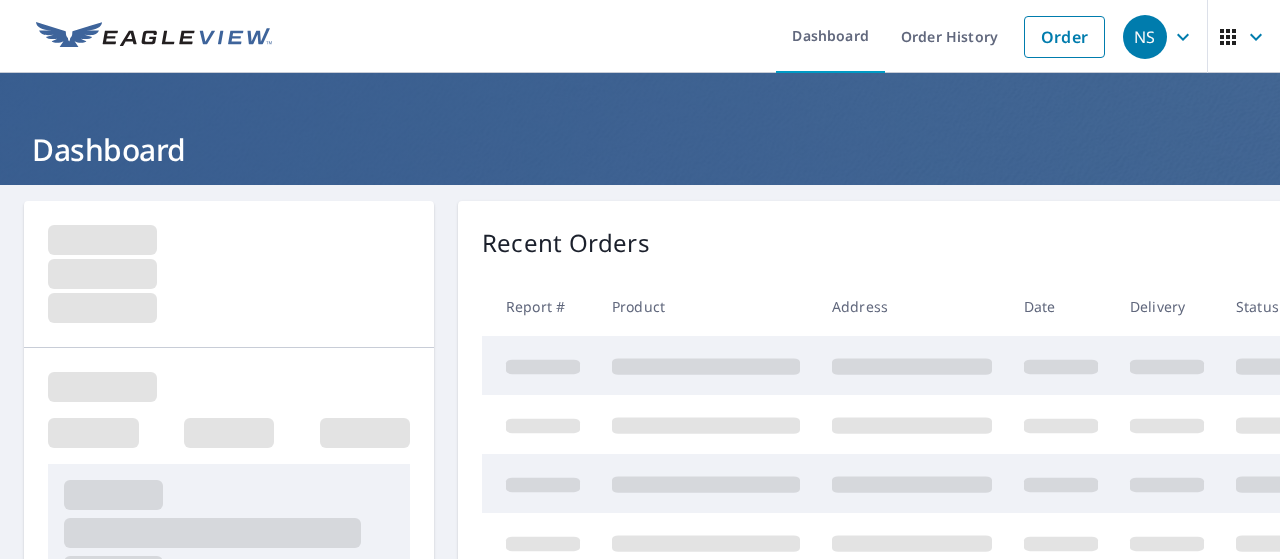 scroll, scrollTop: 0, scrollLeft: 0, axis: both 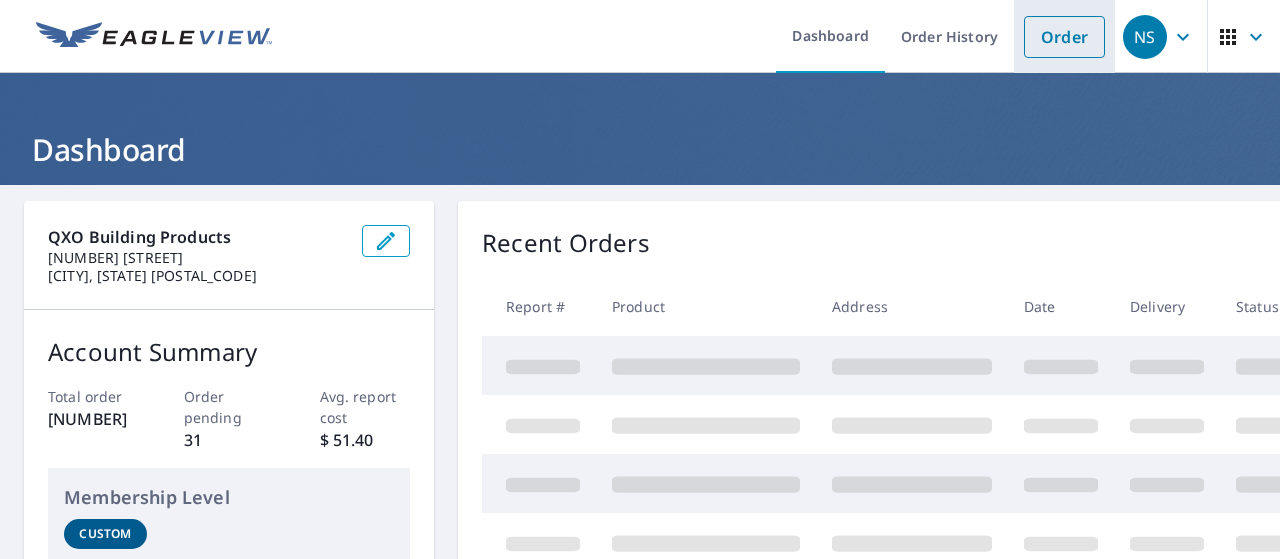 click on "Order" at bounding box center [1064, 36] 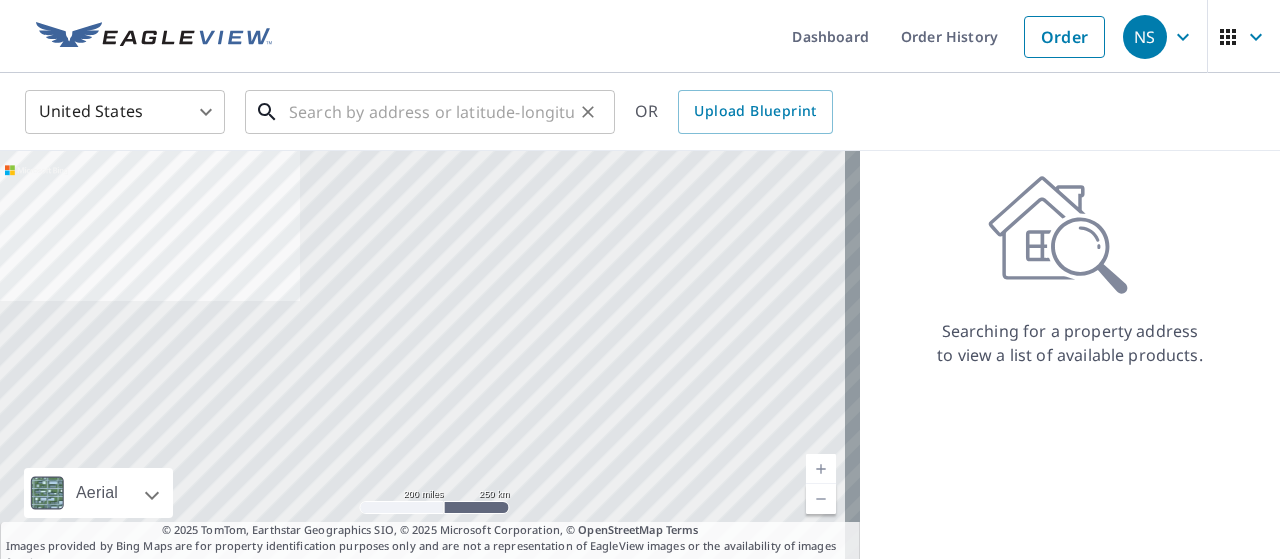 click at bounding box center [431, 112] 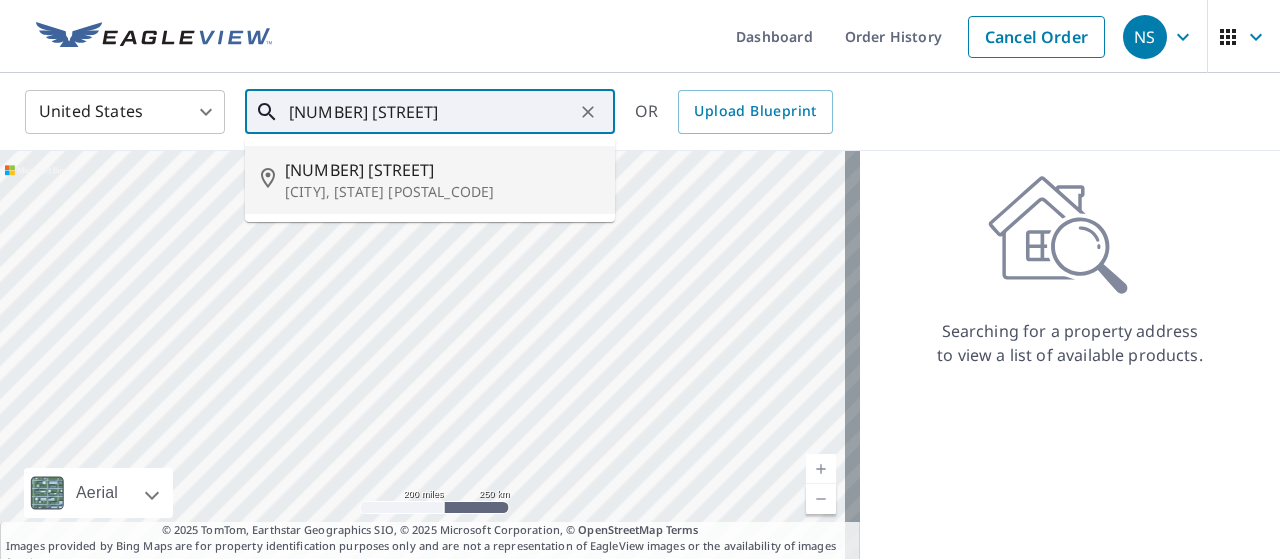 click on "[NUMBER] [STREET]" at bounding box center (442, 170) 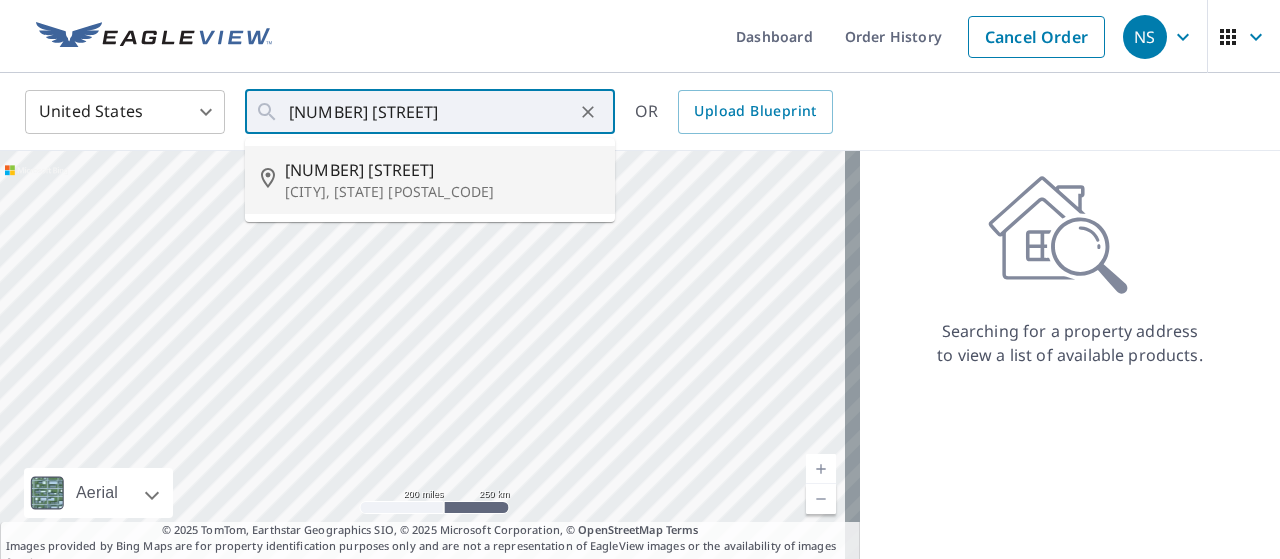 type on "[NUMBER] [STREET], [CITY] [STATE] [POSTAL_CODE]" 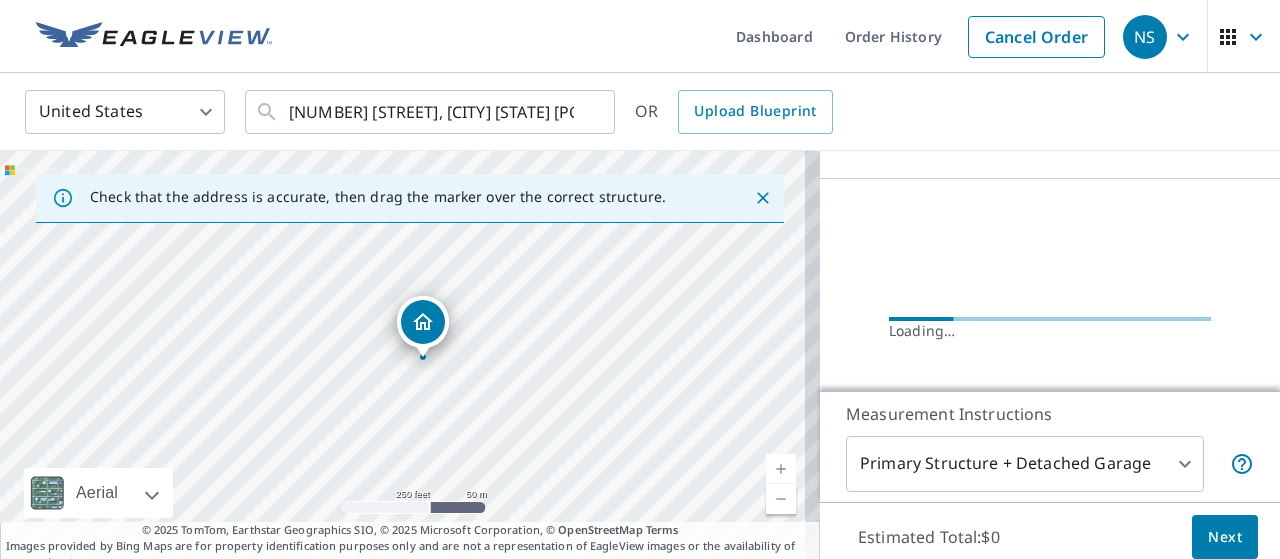 scroll, scrollTop: 205, scrollLeft: 0, axis: vertical 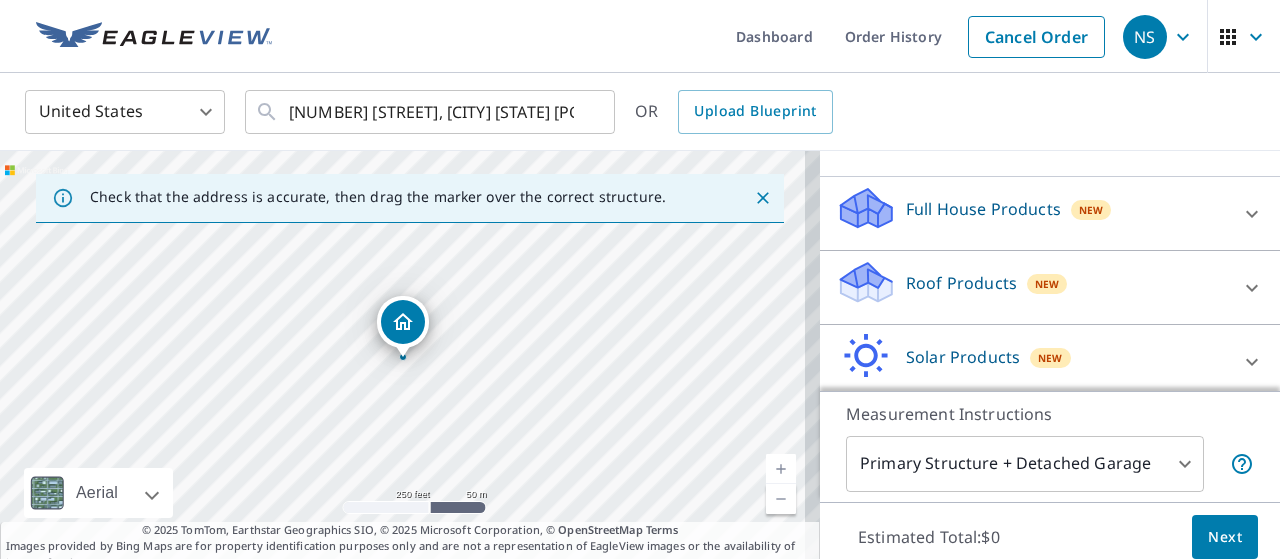 click at bounding box center [1252, 288] 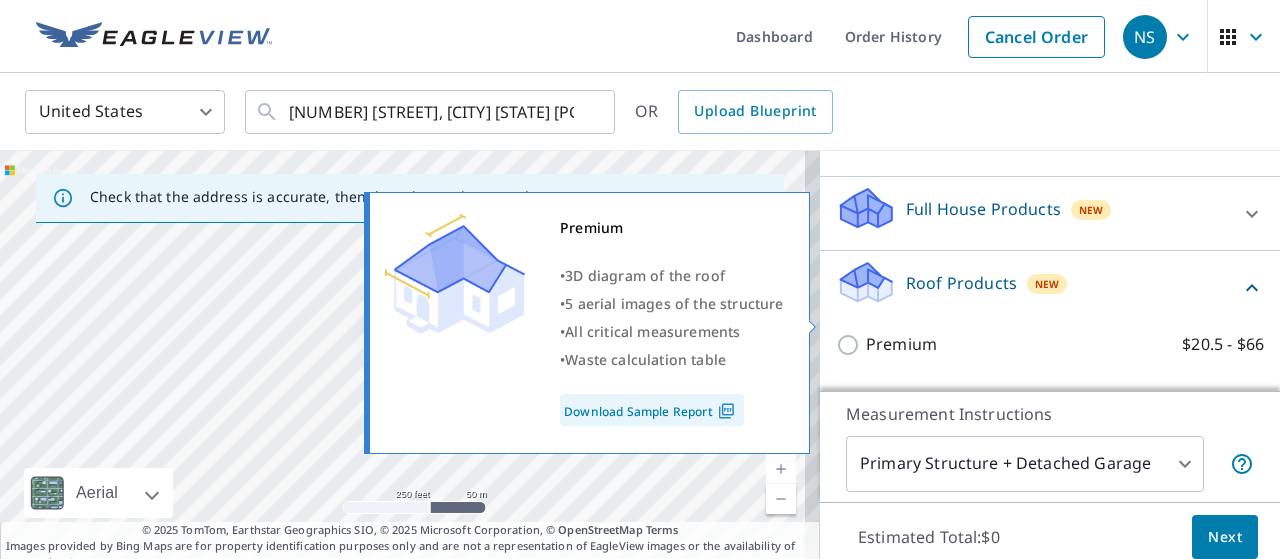 click on "Premium" at bounding box center (901, 344) 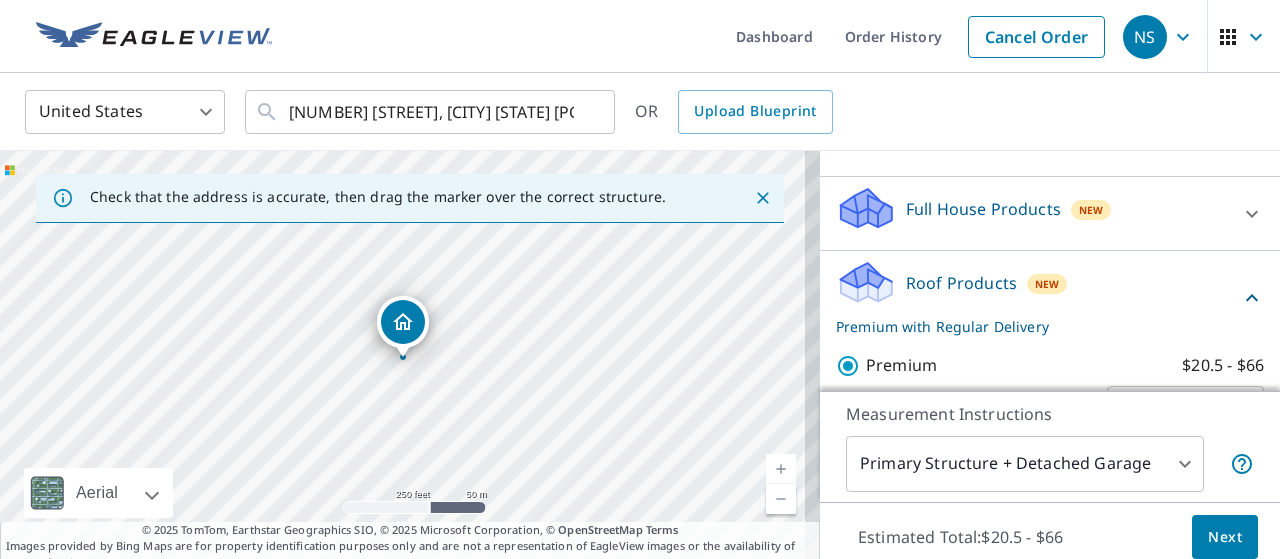 click on "Next" at bounding box center [1225, 537] 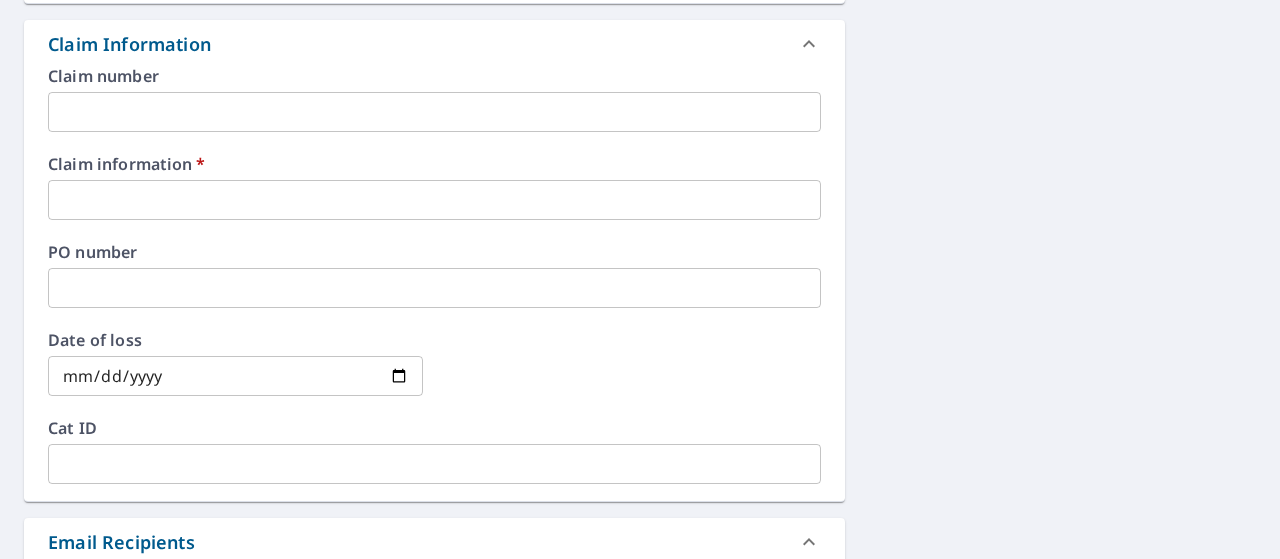 scroll, scrollTop: 707, scrollLeft: 0, axis: vertical 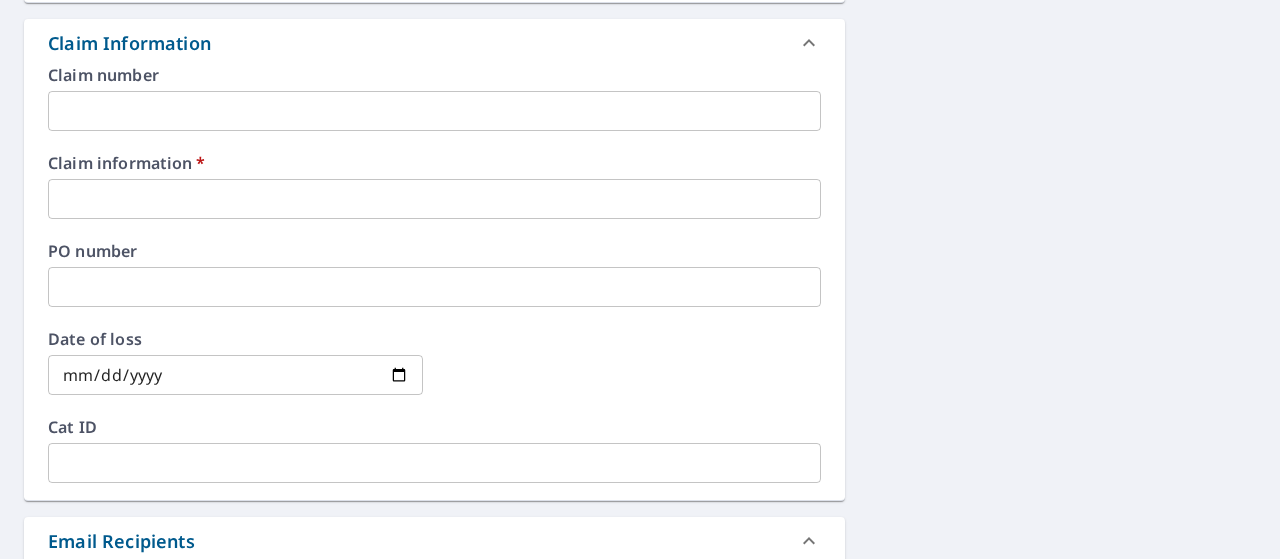 click at bounding box center [434, 199] 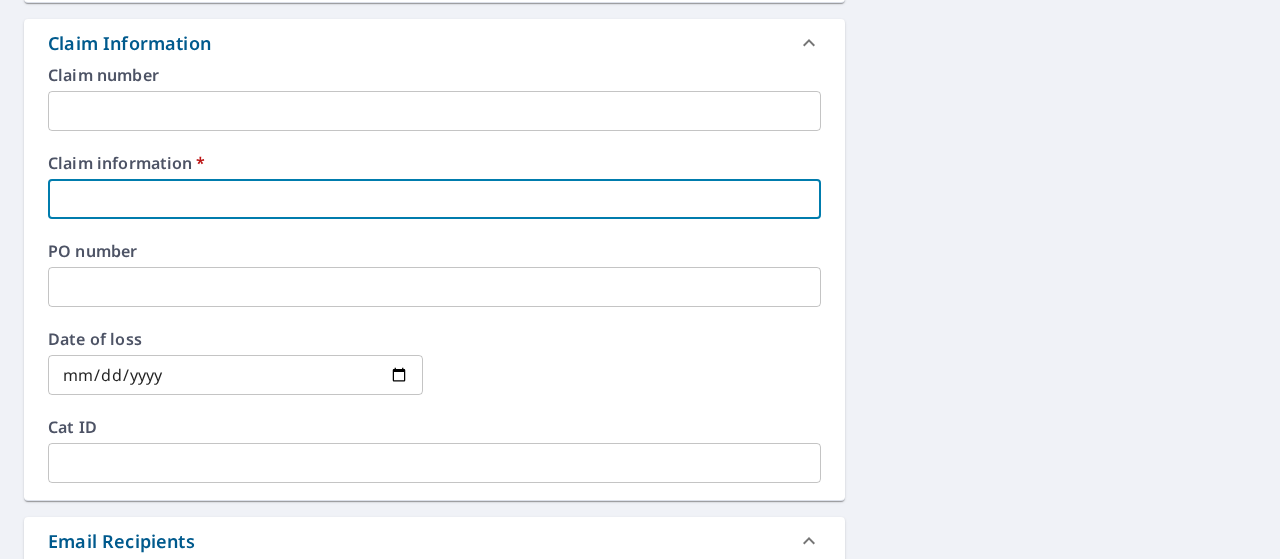 type on "[NUMBER]" 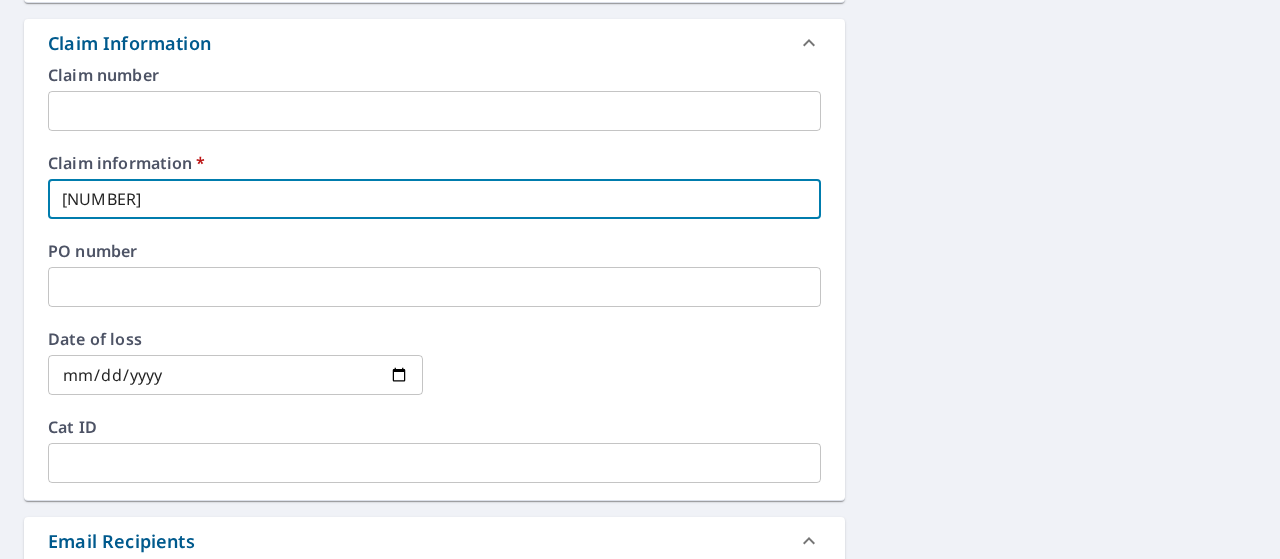 checkbox on "true" 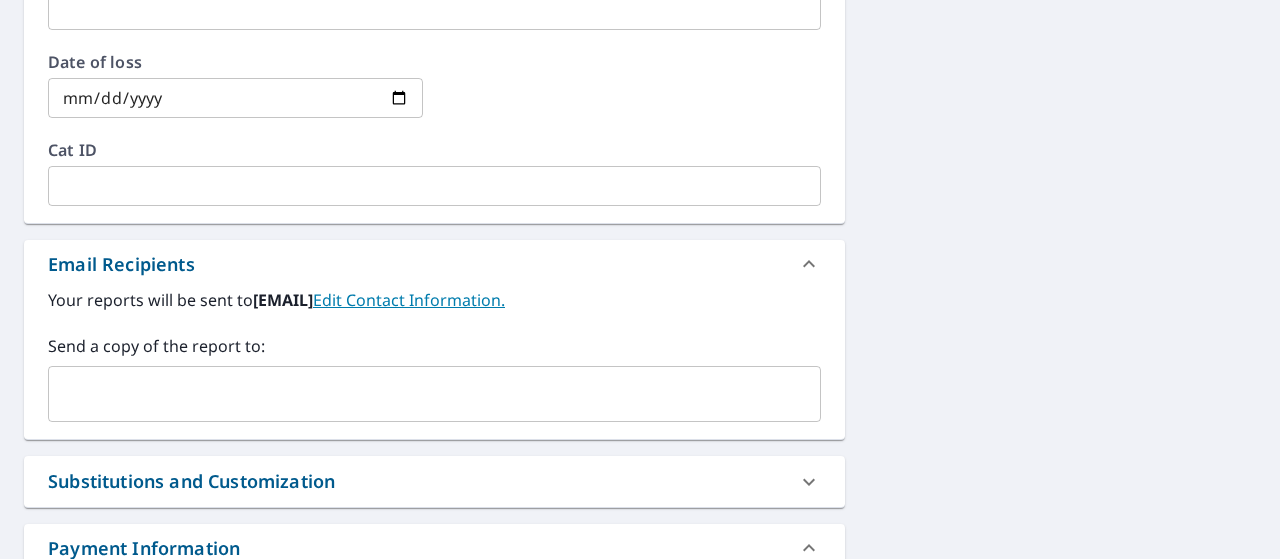 scroll, scrollTop: 986, scrollLeft: 0, axis: vertical 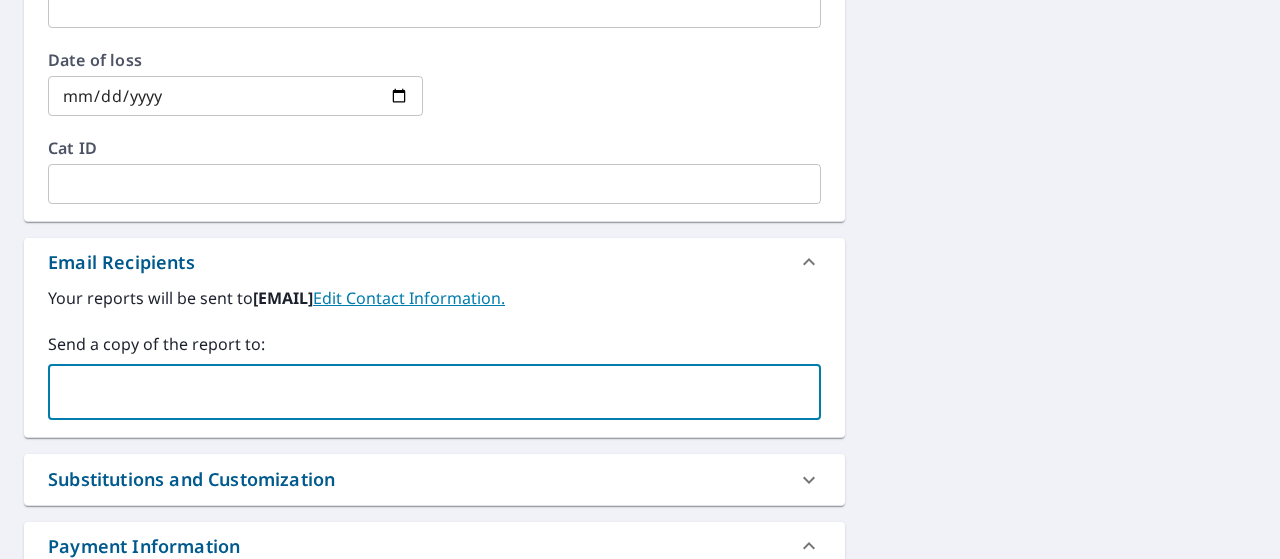 click at bounding box center [419, 392] 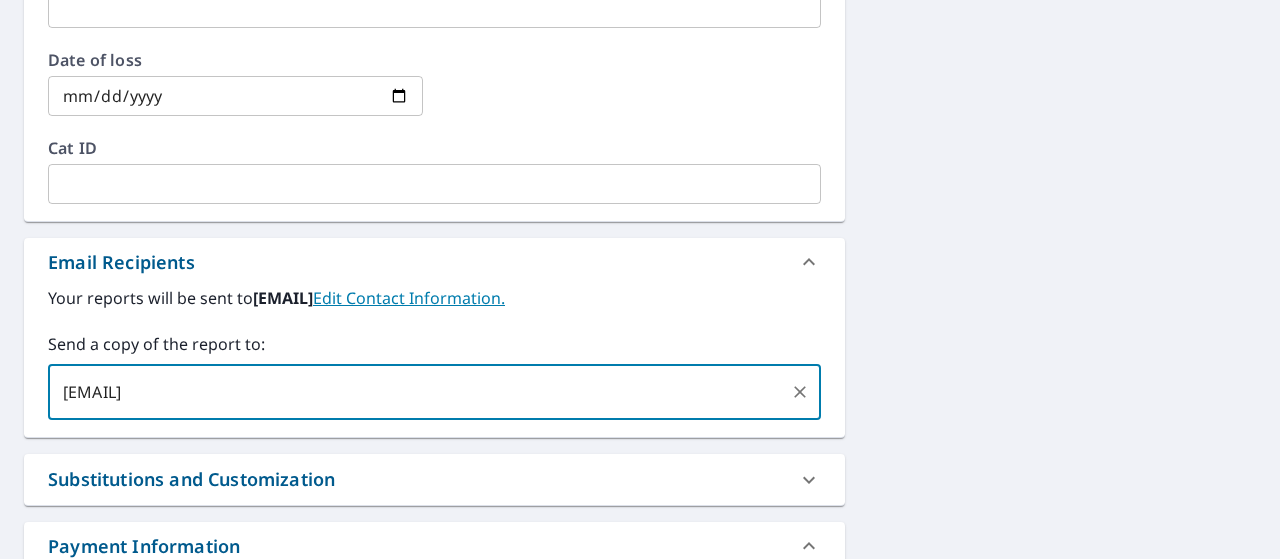 type 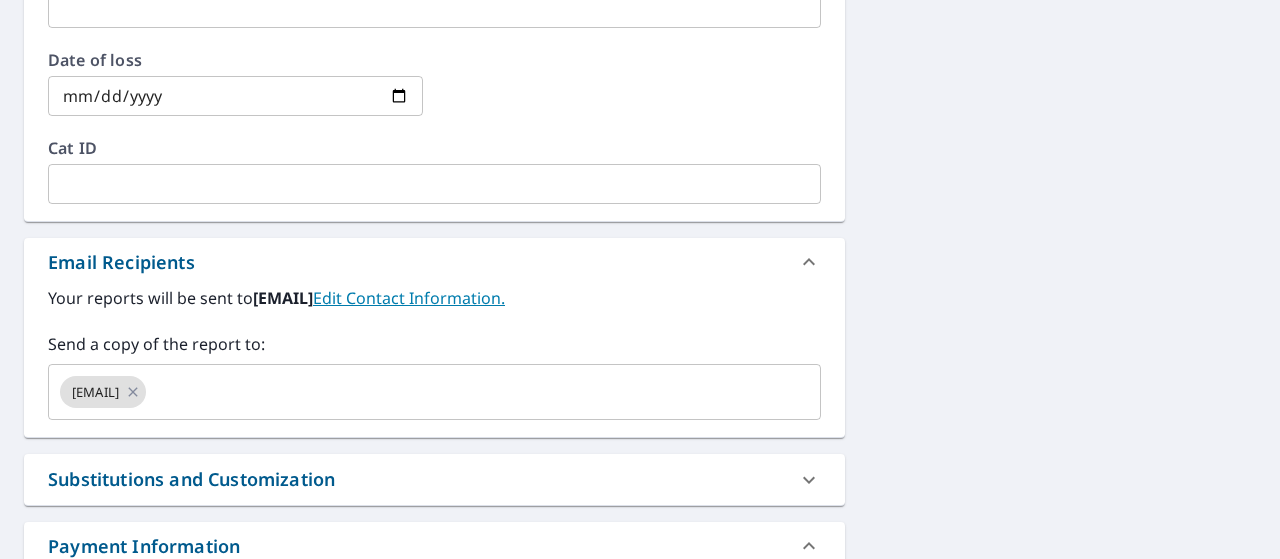 click on "[CITY], [STATE] [POSTAL_CODE] Aerial Road A standard road map Aerial A detailed look from above Labels Labels 250 feet 50 m © 2025 TomTom, © Vexcel Imaging, © 2025 Microsoft Corporation,  © OpenStreetMap Terms PROPERTY TYPE Residential BUILDING ID [NUMBER] [STREET], [CITY], [STATE], [POSTAL_CODE] Changes to structures in last 4 years ( renovations, additions, etc. ) Include Special Instructions x ​ Claim Information Claim number ​ Claim information   * [NUMBER] ​ PO number ​ Date of loss ​ Cat ID ​ Email Recipients Your reports will be sent to  [EMAIL].  Edit Contact Information. Send a copy of the report to: [EMAIL] ​ Substitutions and Customization Roof measurement report substitutions If a Premium Report is unavailable send me an Extended Coverage 3D Report: Yes No Ask If an Extended Coverage 3D Report is unavailable send me an Extended Coverage 2D Report: Yes No Ask If a Residential/Multi-Family Report is unavailable send me a Commercial Report: Yes No Ask DXF" at bounding box center (640, -68) 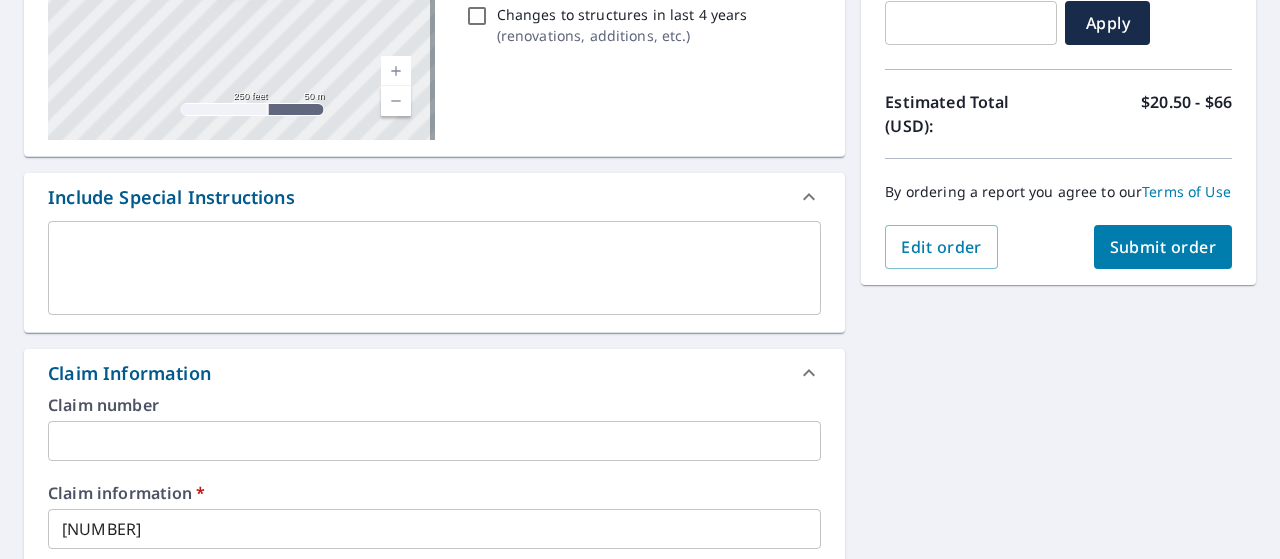 scroll, scrollTop: 356, scrollLeft: 0, axis: vertical 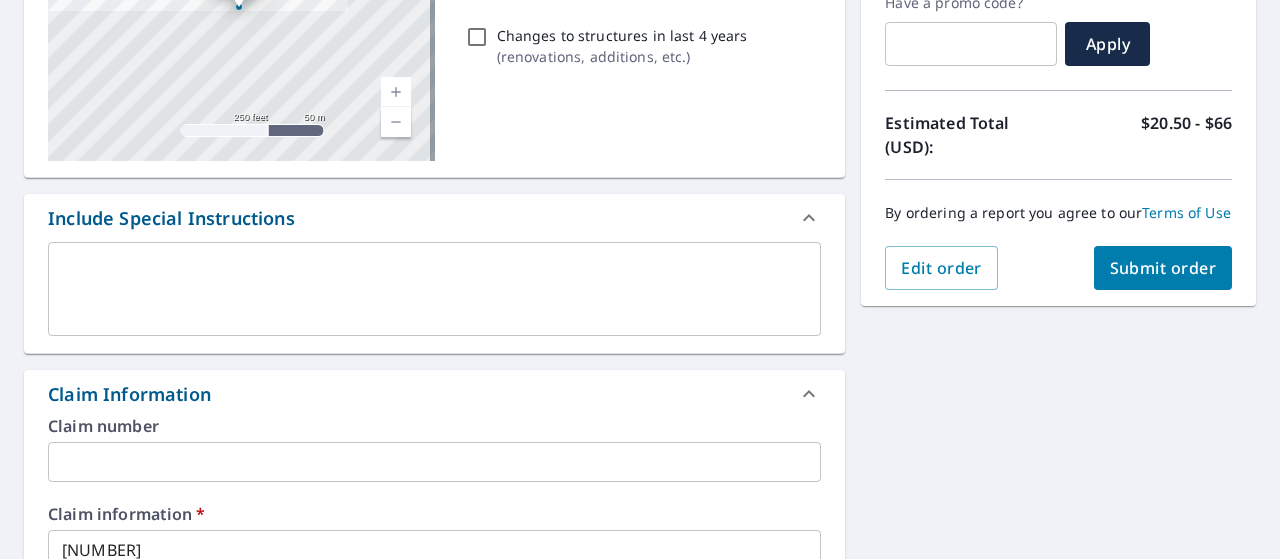 click on "Submit order" at bounding box center (1163, 268) 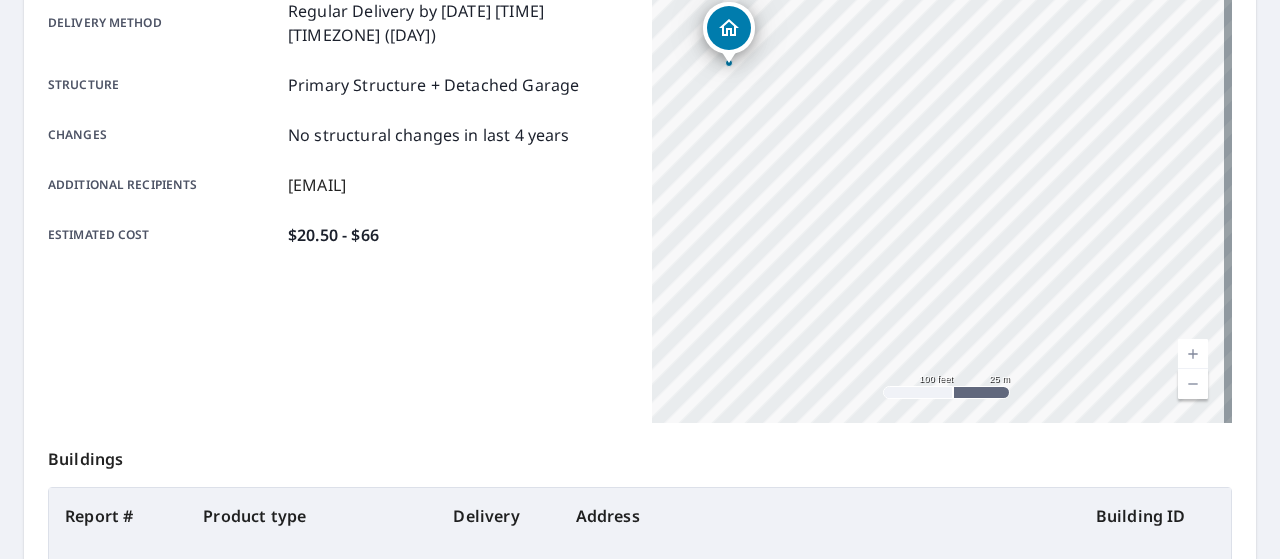 scroll, scrollTop: 0, scrollLeft: 0, axis: both 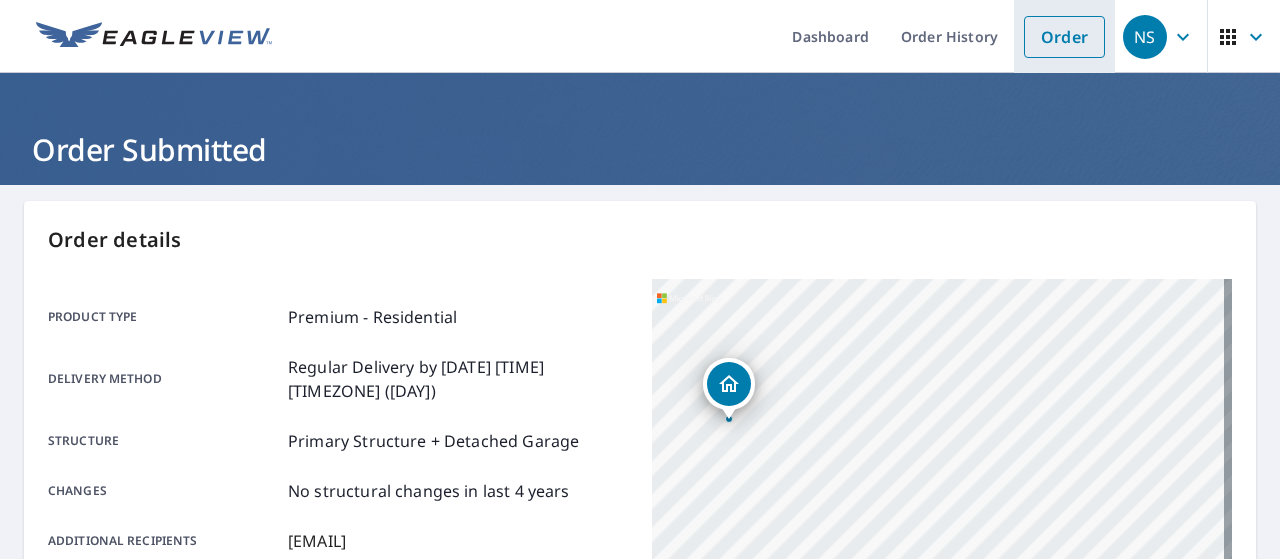 click on "Order" at bounding box center (1064, 37) 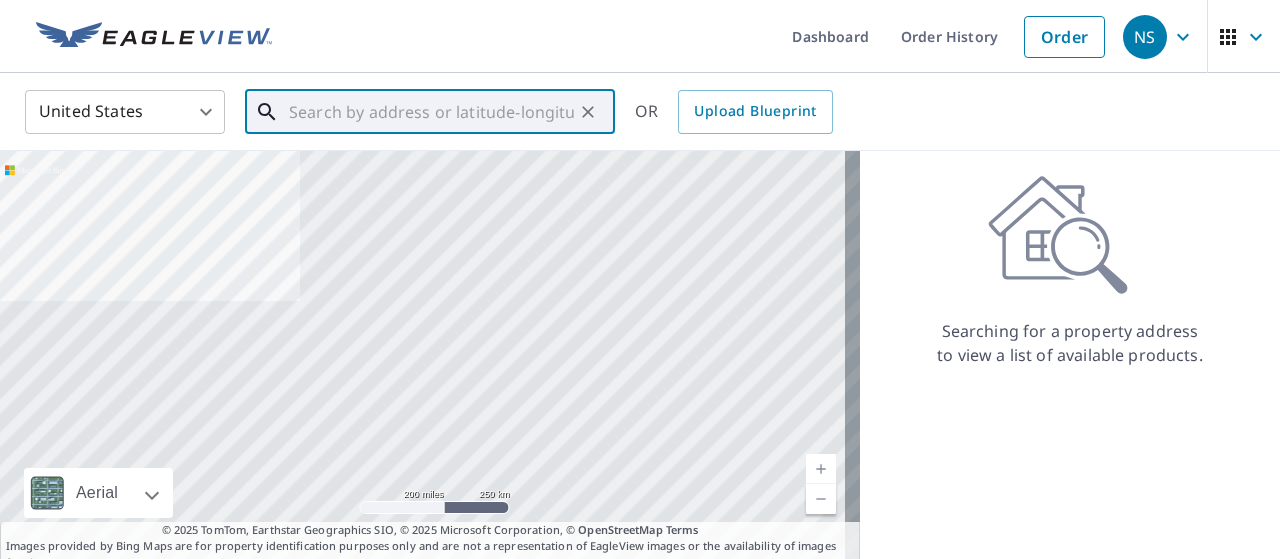 click at bounding box center [431, 112] 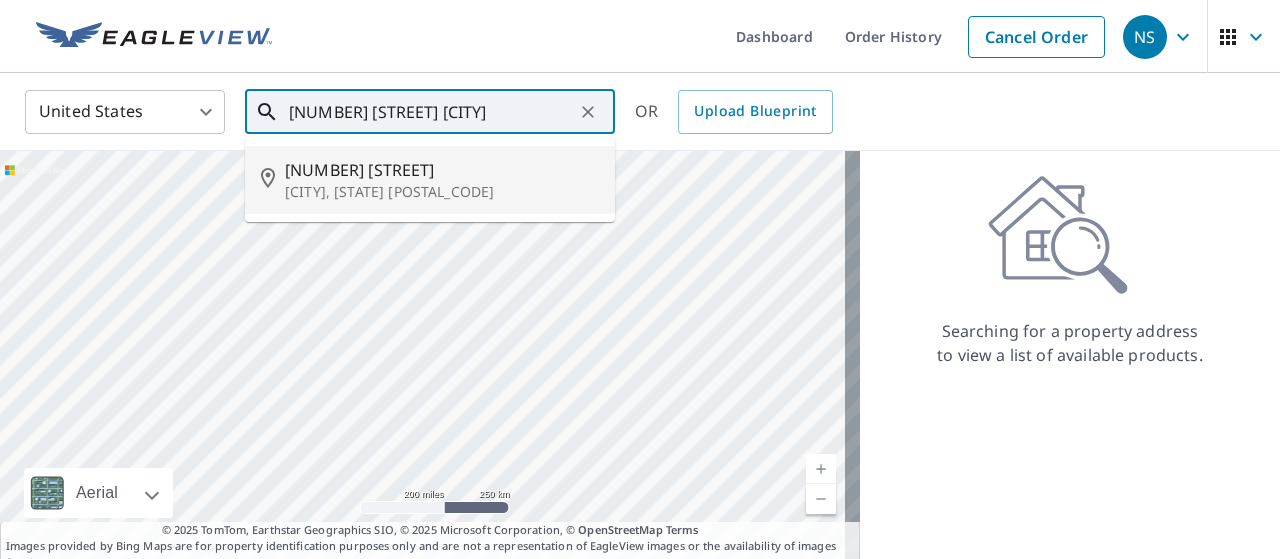 click on "[NUMBER] [STREET]" at bounding box center (442, 170) 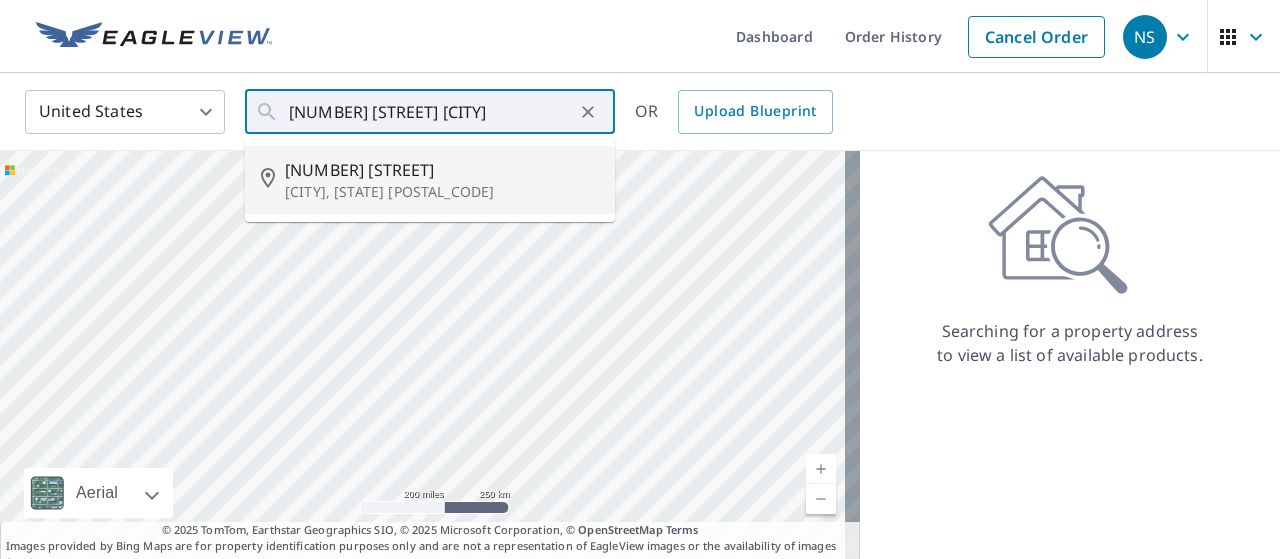 type on "[NUMBER] [STREET], [CITY] [STATE] [POSTAL_CODE]" 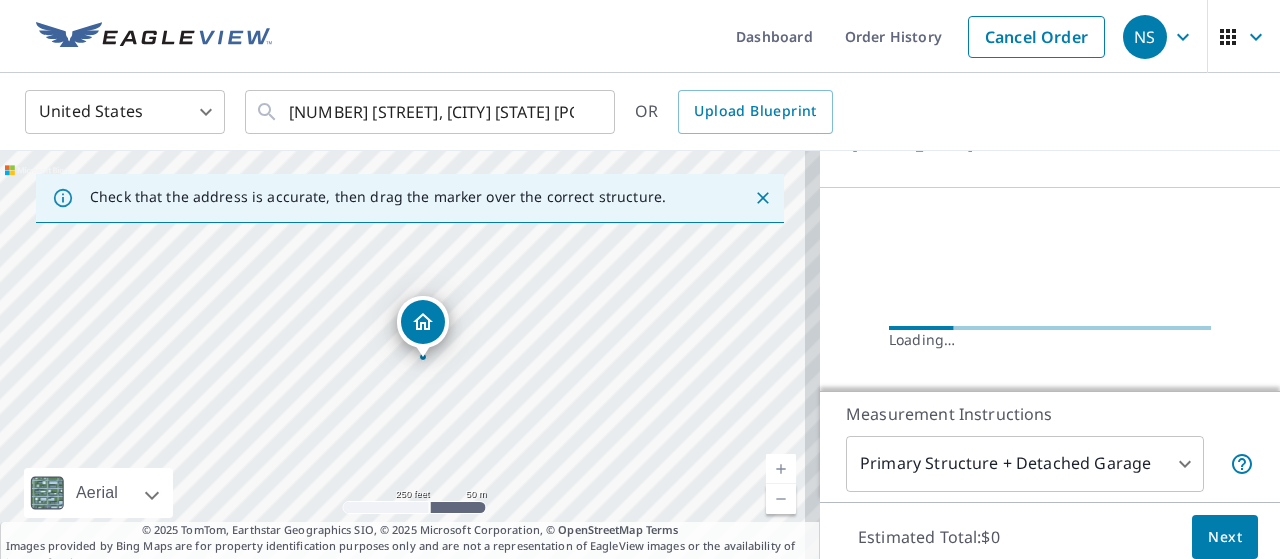 scroll, scrollTop: 199, scrollLeft: 0, axis: vertical 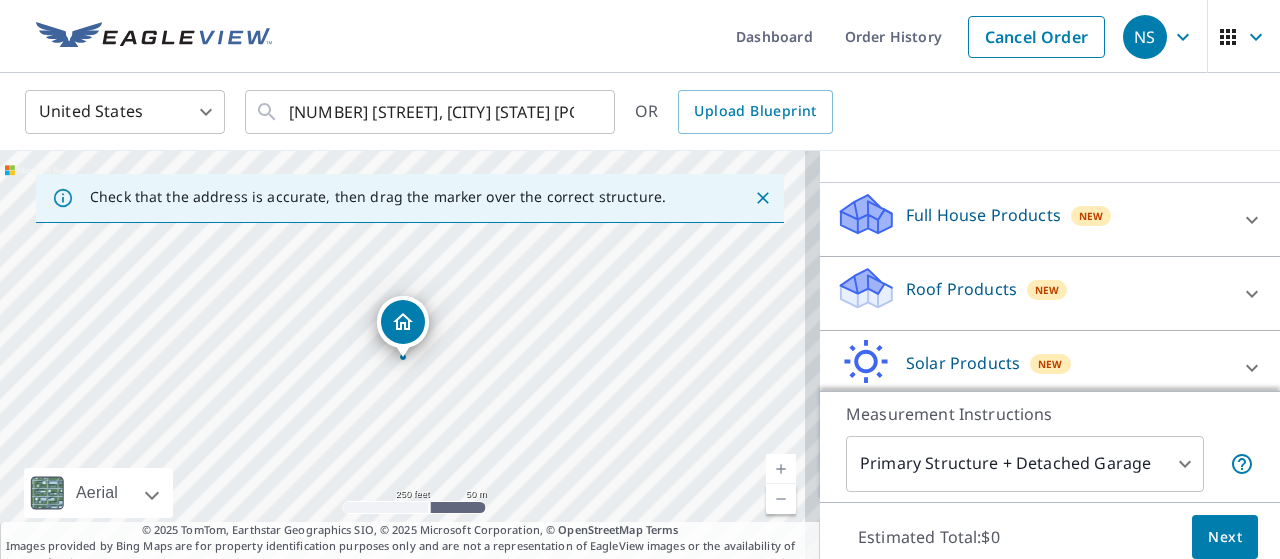 click on "Roof Products New" at bounding box center (1032, 293) 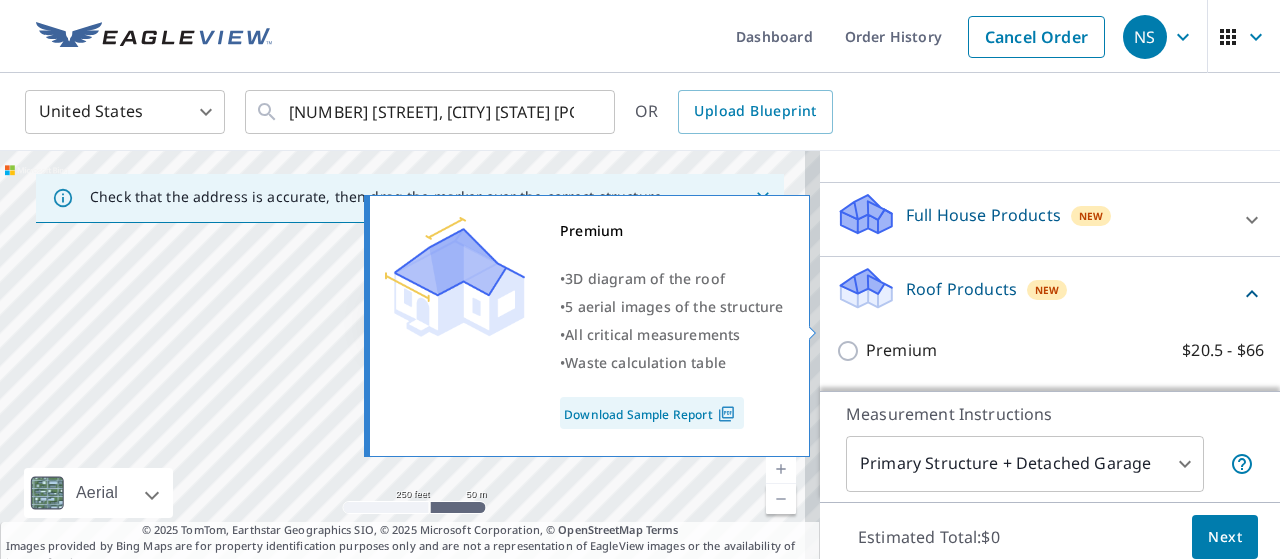 click on "Premium" at bounding box center [901, 350] 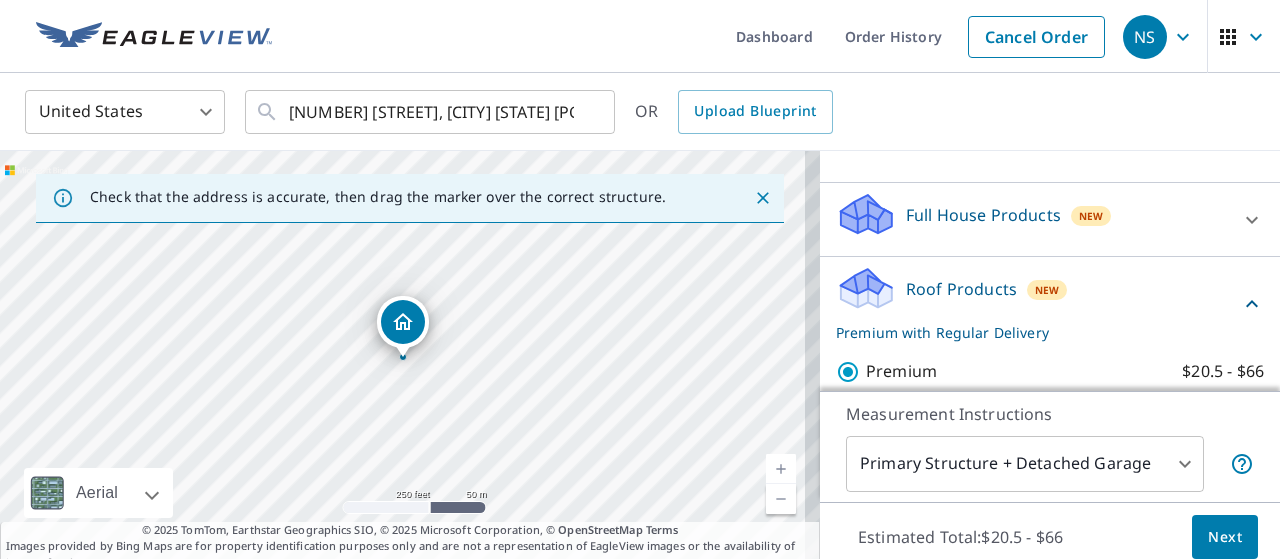 click on "Next" at bounding box center [1225, 537] 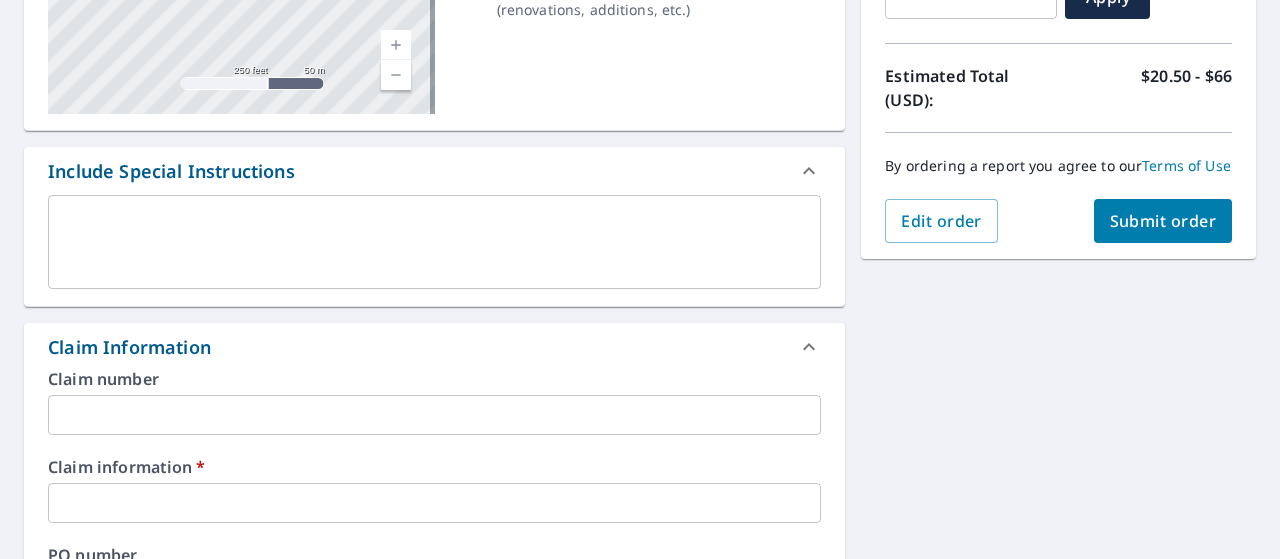 scroll, scrollTop: 504, scrollLeft: 0, axis: vertical 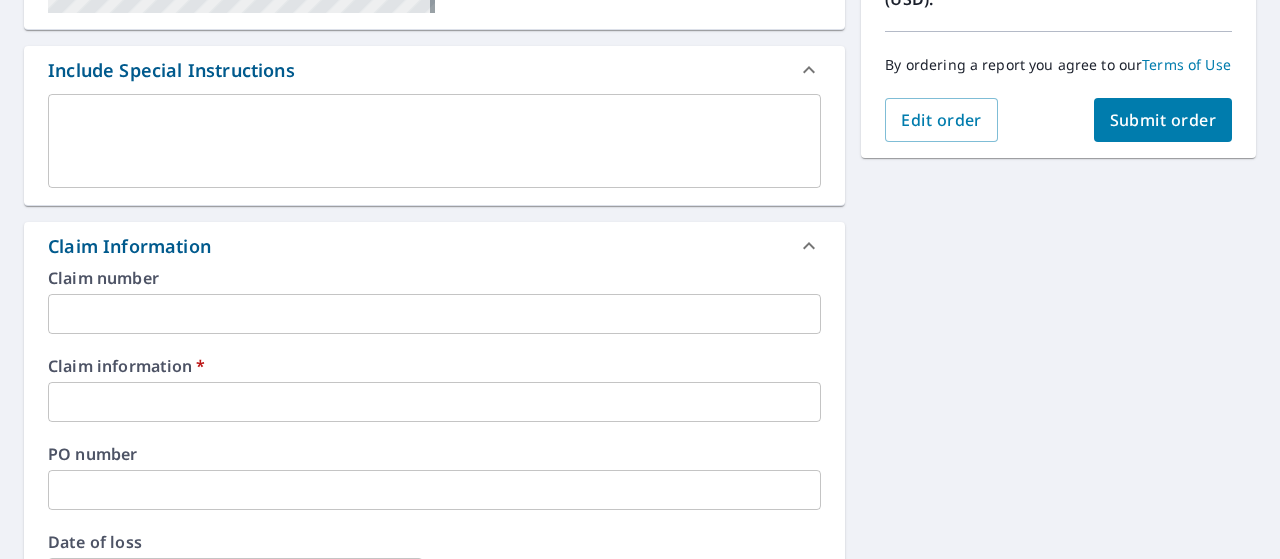 click at bounding box center [434, 402] 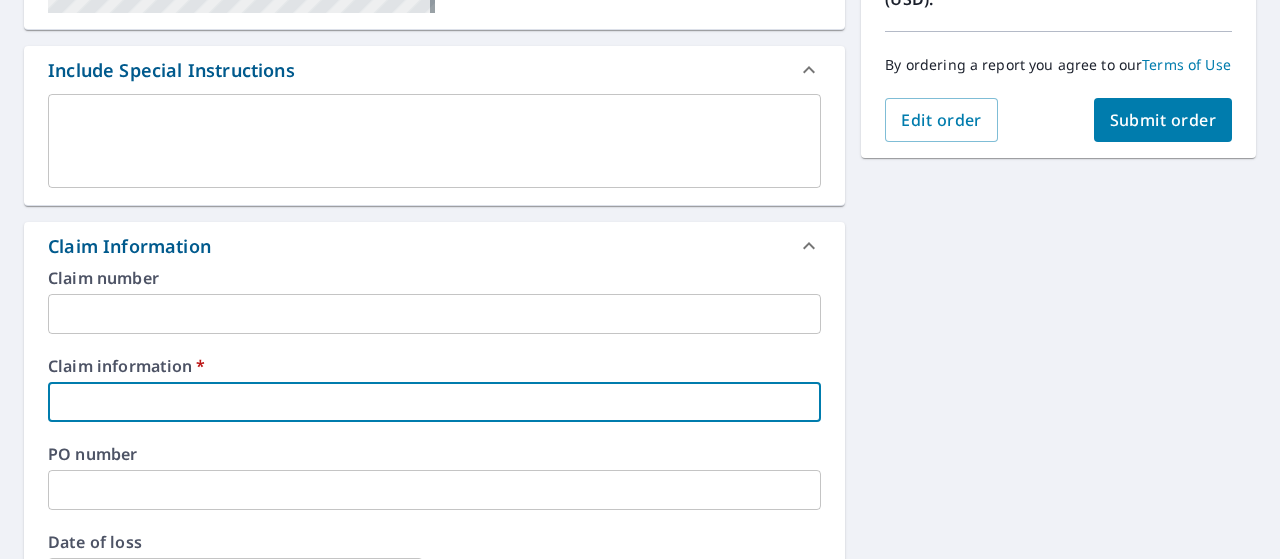 type on "[NUMBER]" 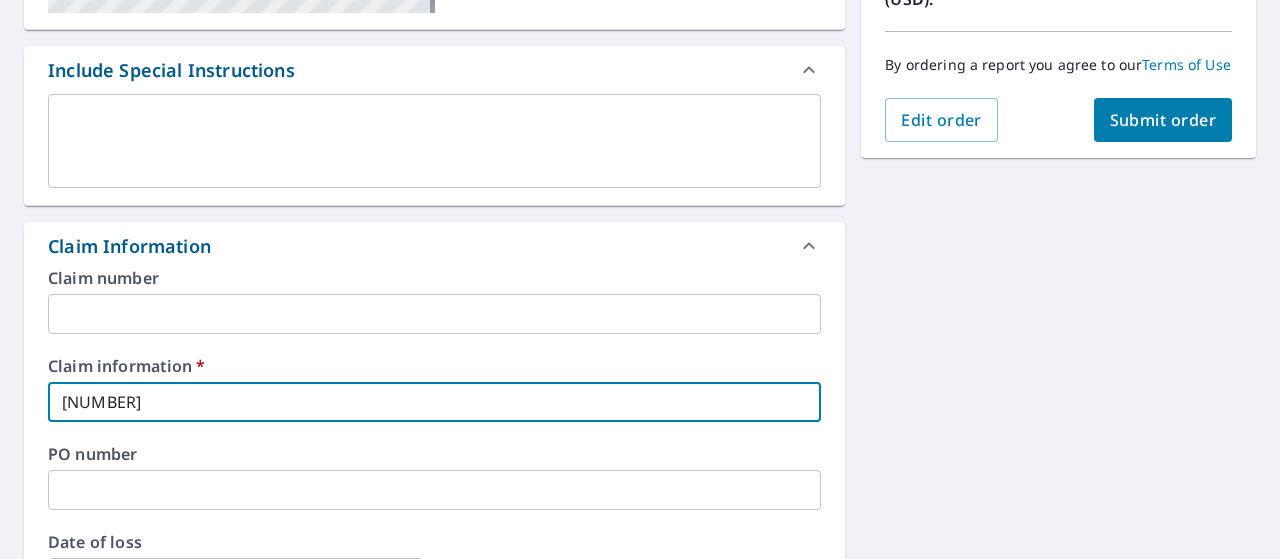 checkbox on "true" 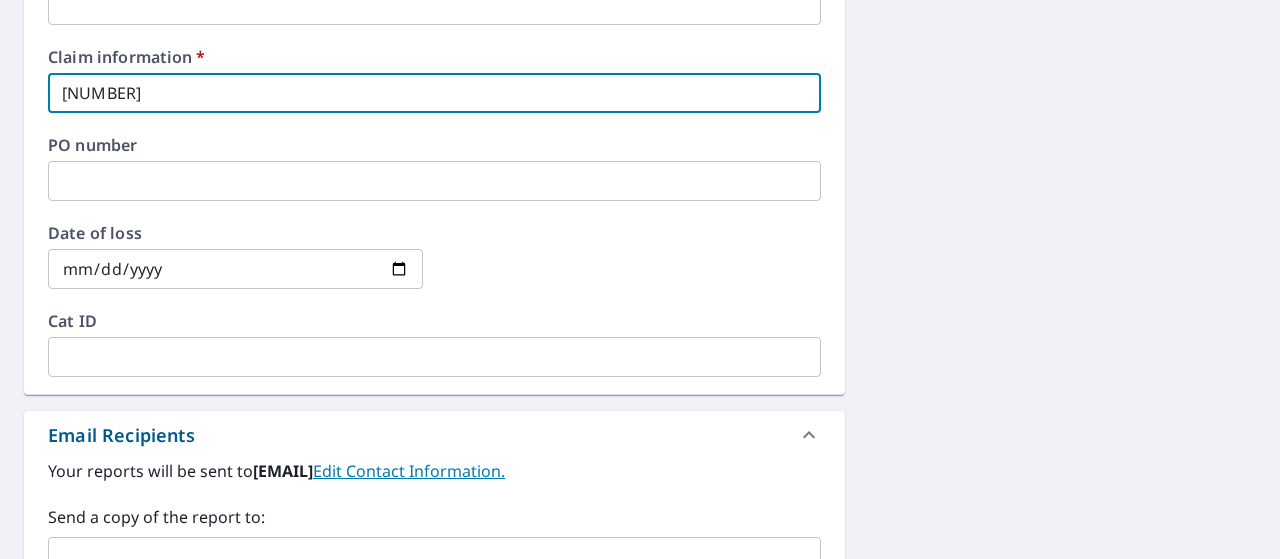 scroll, scrollTop: 1025, scrollLeft: 0, axis: vertical 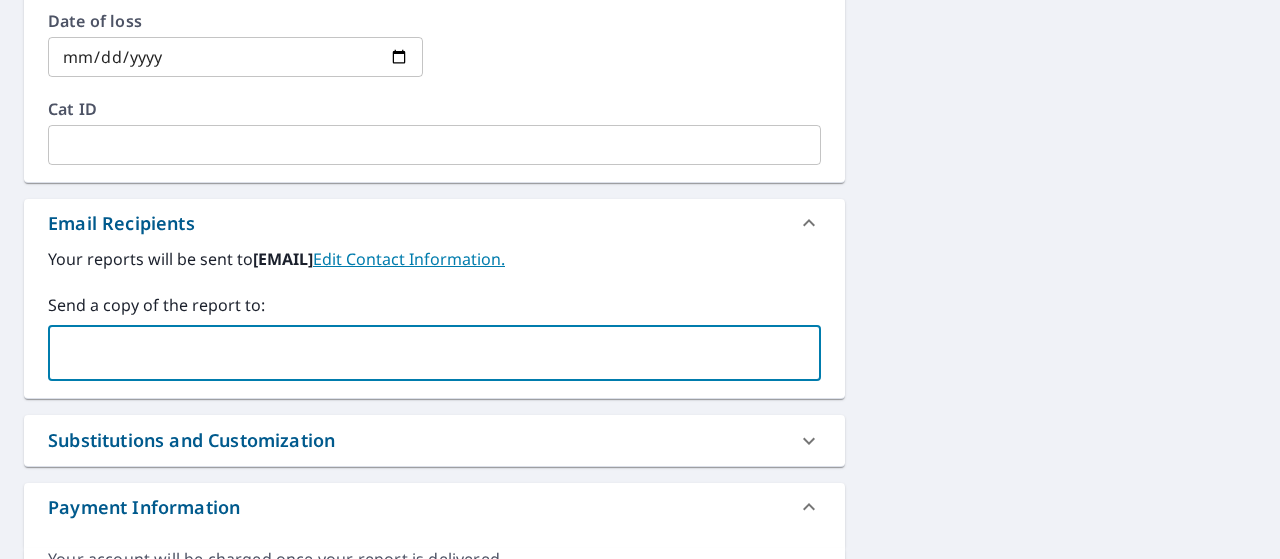 click at bounding box center [419, 353] 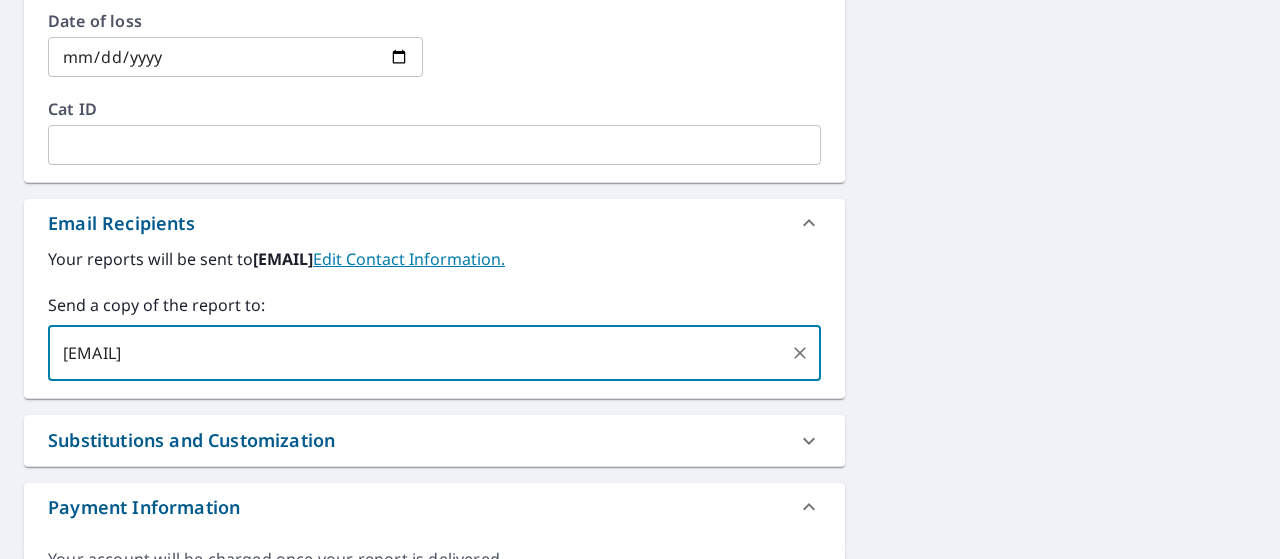 type 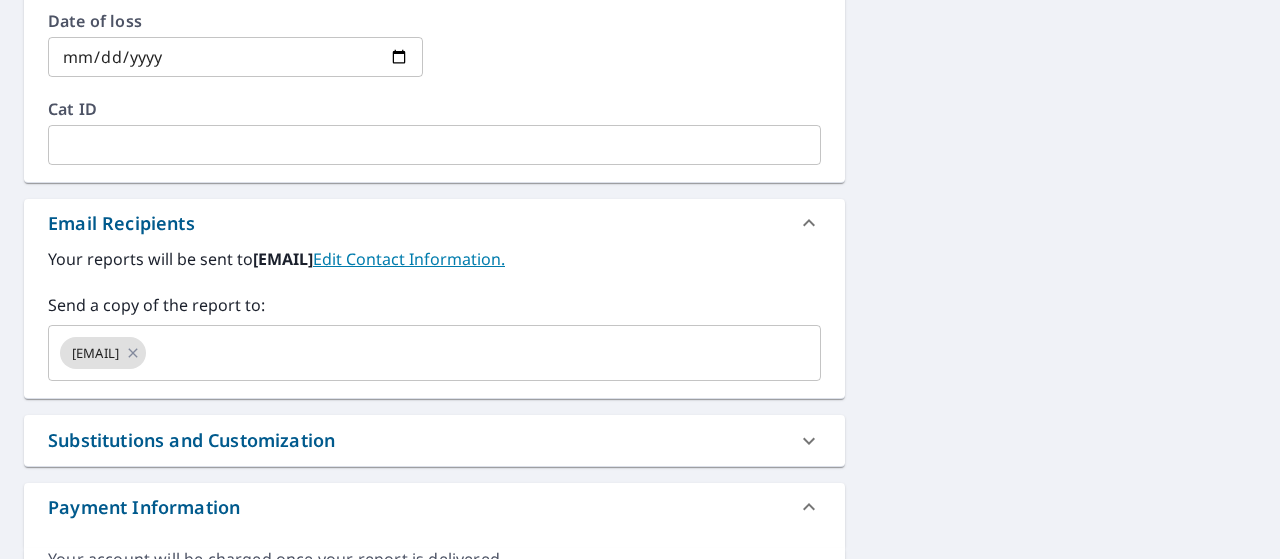 click on "Regular Delivery by [DATE] [TIME] [TIMEZONE] ([DAY])
[NUMBER] [STREET], [CITY], [STATE], [POSTAL_CODE] Aerial Road A standard road map Aerial A detailed look from above Labels Labels 250 feet 50 m © 2025 TomTom, © Vexcel Imaging, © 2025 Microsoft Corporation,  © OpenStreetMap Terms PROPERTY TYPE Residential BUILDING ID [NUMBER] [STREET], [CITY], [STATE], [POSTAL_CODE] Changes to structures in last 4 years ( renovations, additions, etc. ) Include Special Instructions x ​ Claim Information Claim number ​ Claim information   * [NUMBER] ​ PO number ​ Date of loss ​ Cat ID ​ Email Recipients Your reports will be sent to  [EMAIL].  Edit Contact Information. Send a copy of the report to: [EMAIL] ​ Substitutions and Customization Roof measurement report substitutions If a Premium Report is unavailable send me an Extended Coverage 3D Report: Yes No Ask If an Extended Coverage 3D Report is unavailable send me an Extended Coverage 2D Report: Yes No Ask If a Residential/Multi-Family Report is unavailable send me a Commercial Report: Yes No Ask DXF RXF XML" at bounding box center (640, -107) 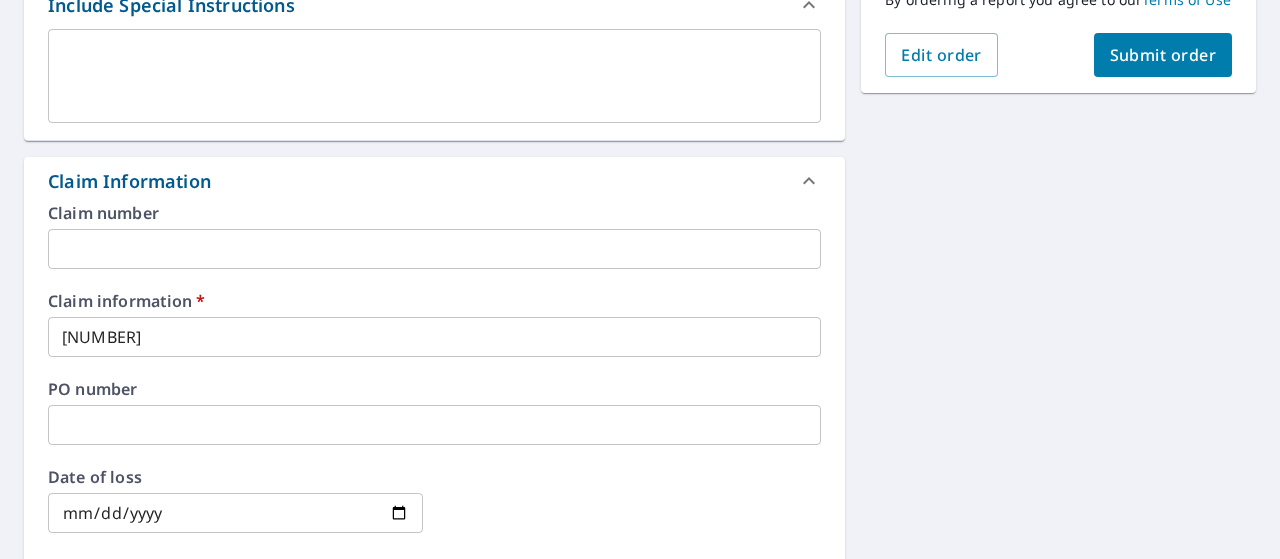 click on "Submit order" at bounding box center (1163, 55) 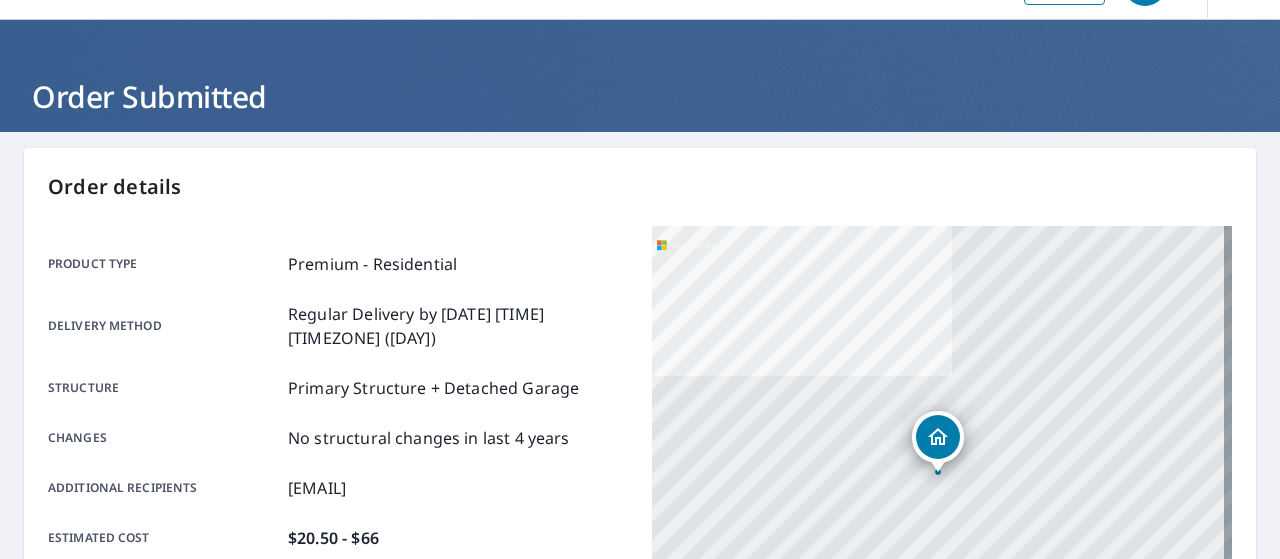 scroll, scrollTop: 0, scrollLeft: 0, axis: both 